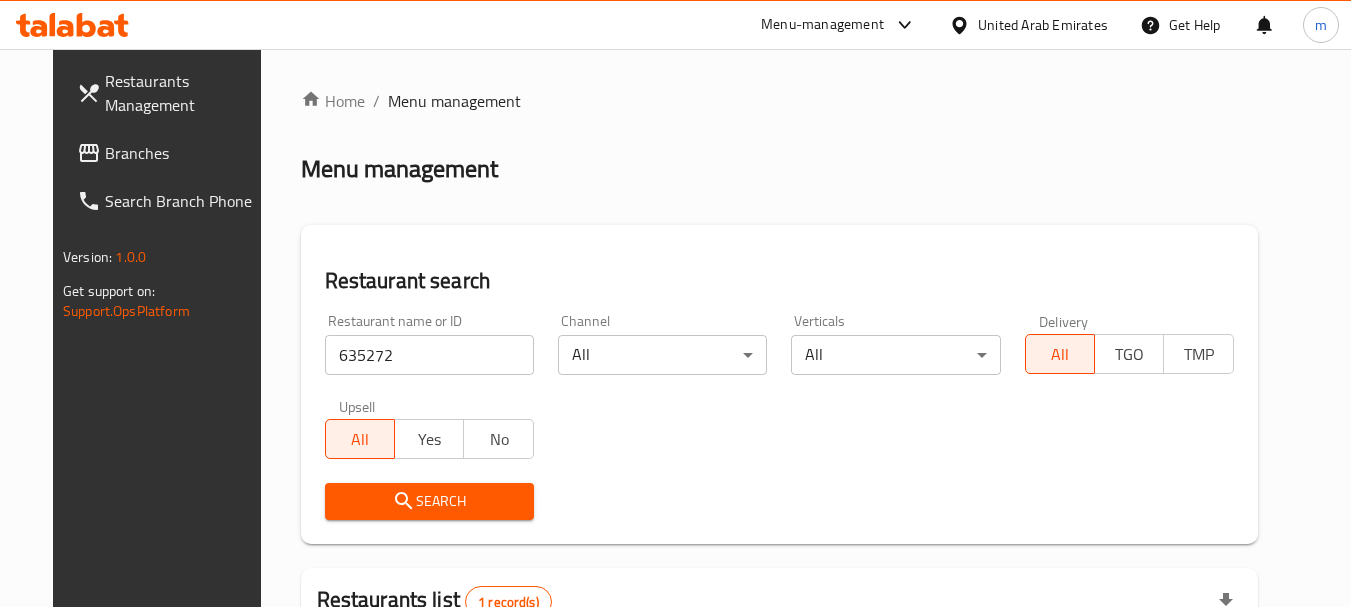 scroll, scrollTop: 228, scrollLeft: 0, axis: vertical 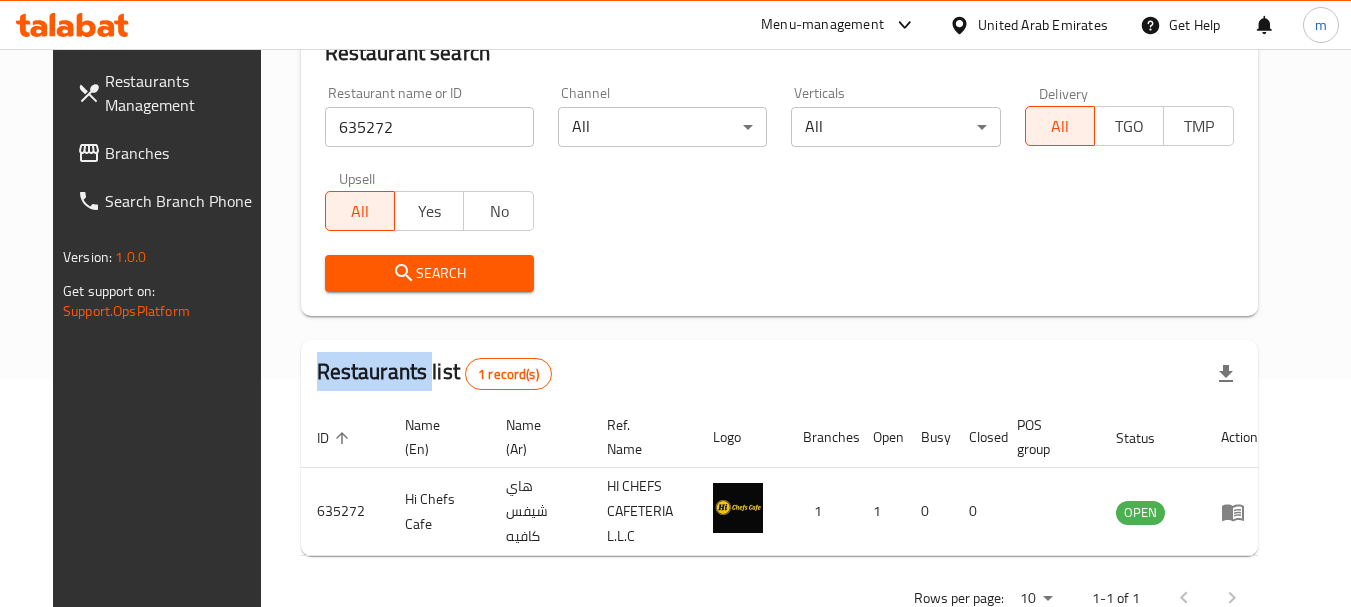 click on "Branches" at bounding box center [184, 153] 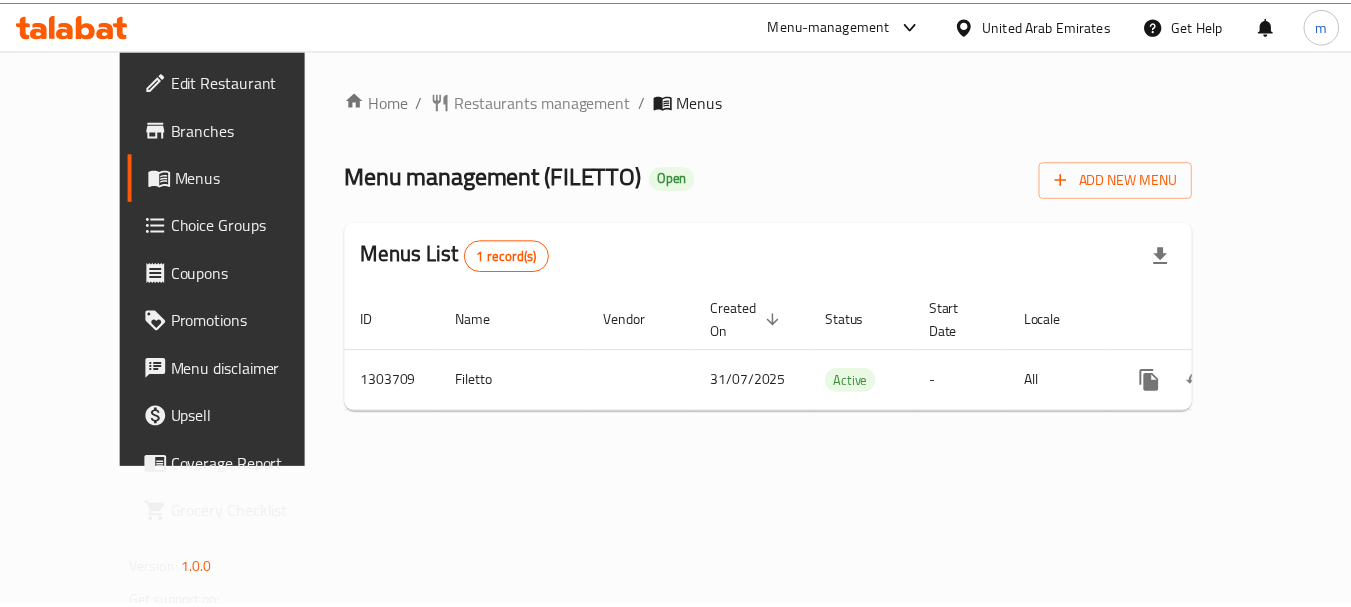 scroll, scrollTop: 0, scrollLeft: 0, axis: both 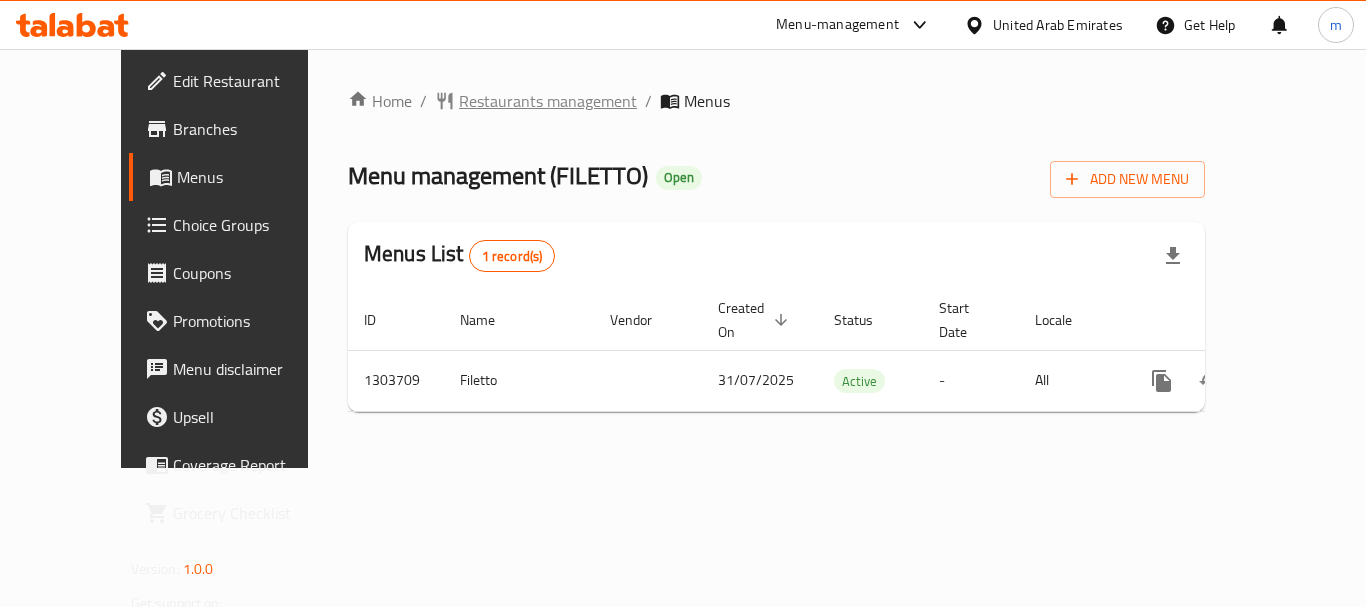 click on "Restaurants management" at bounding box center [548, 101] 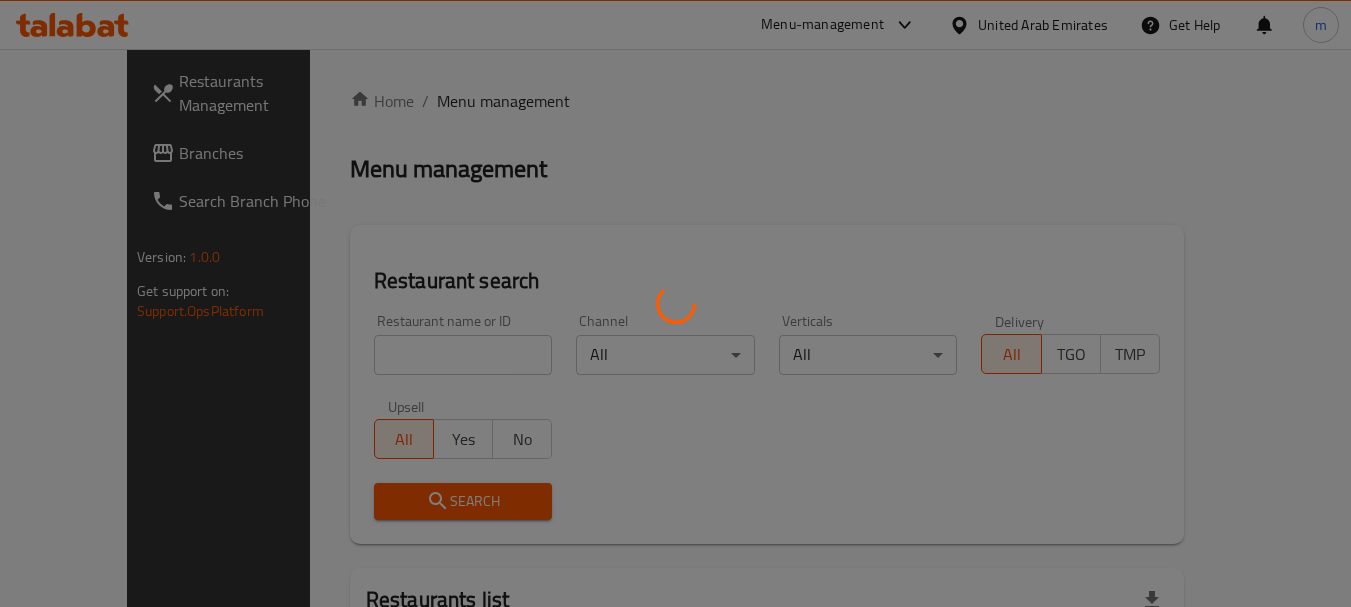click at bounding box center [675, 303] 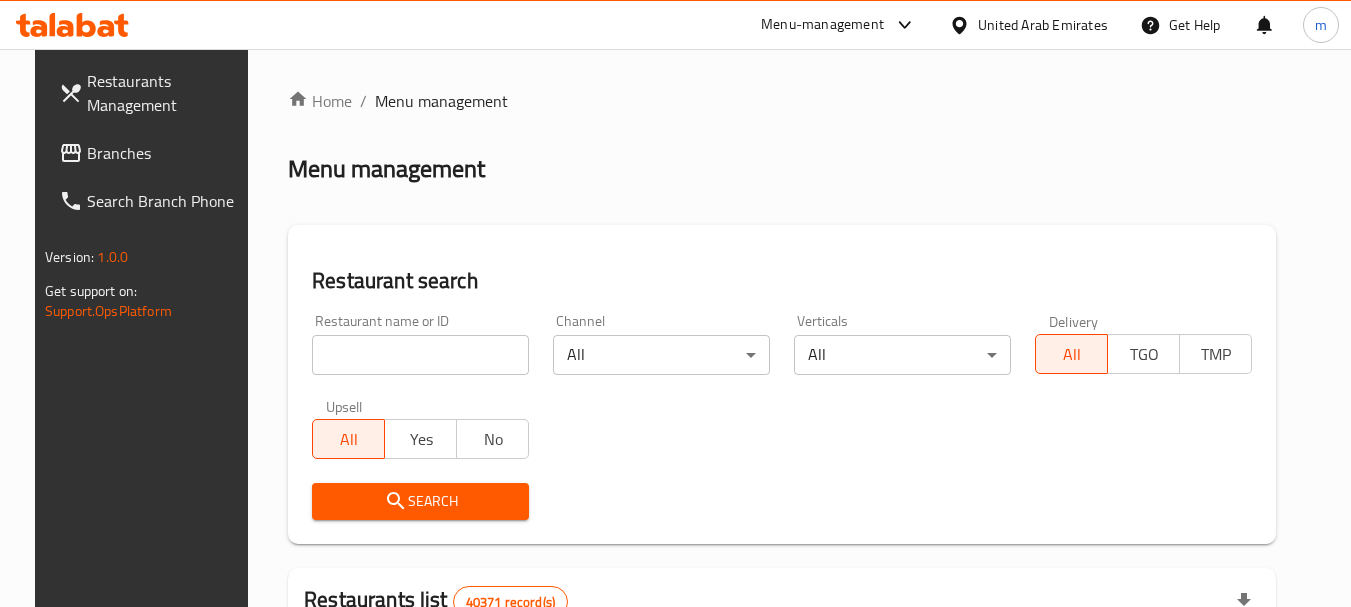 click at bounding box center (420, 355) 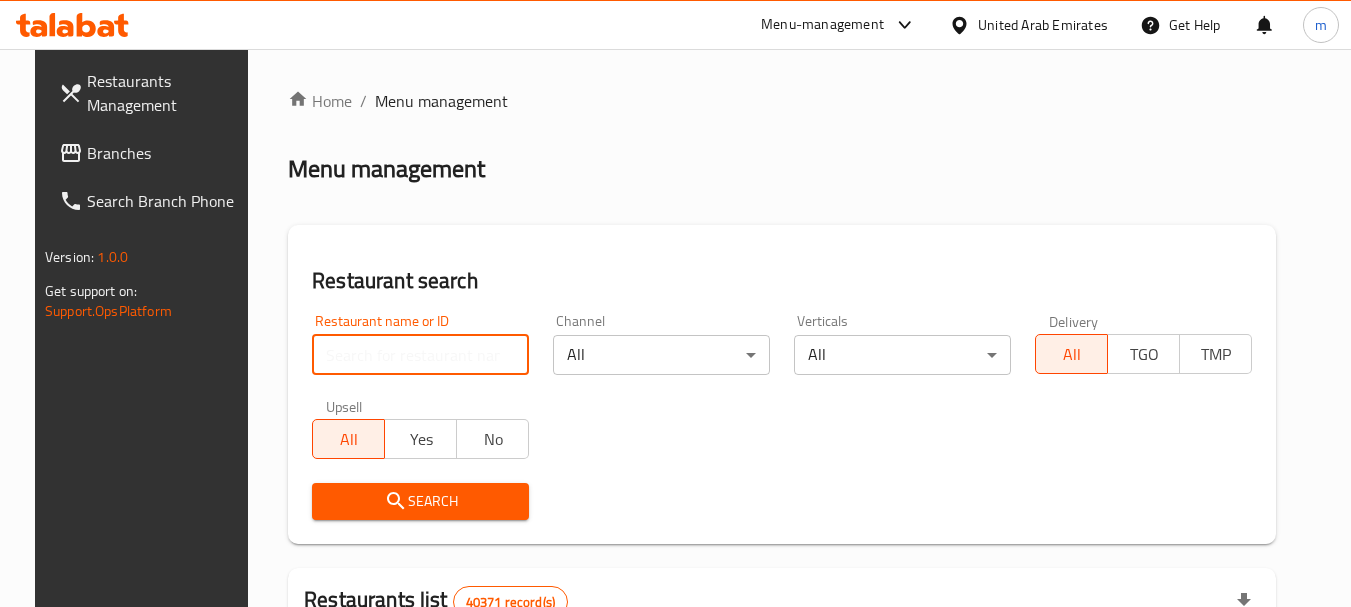 paste on "702930" 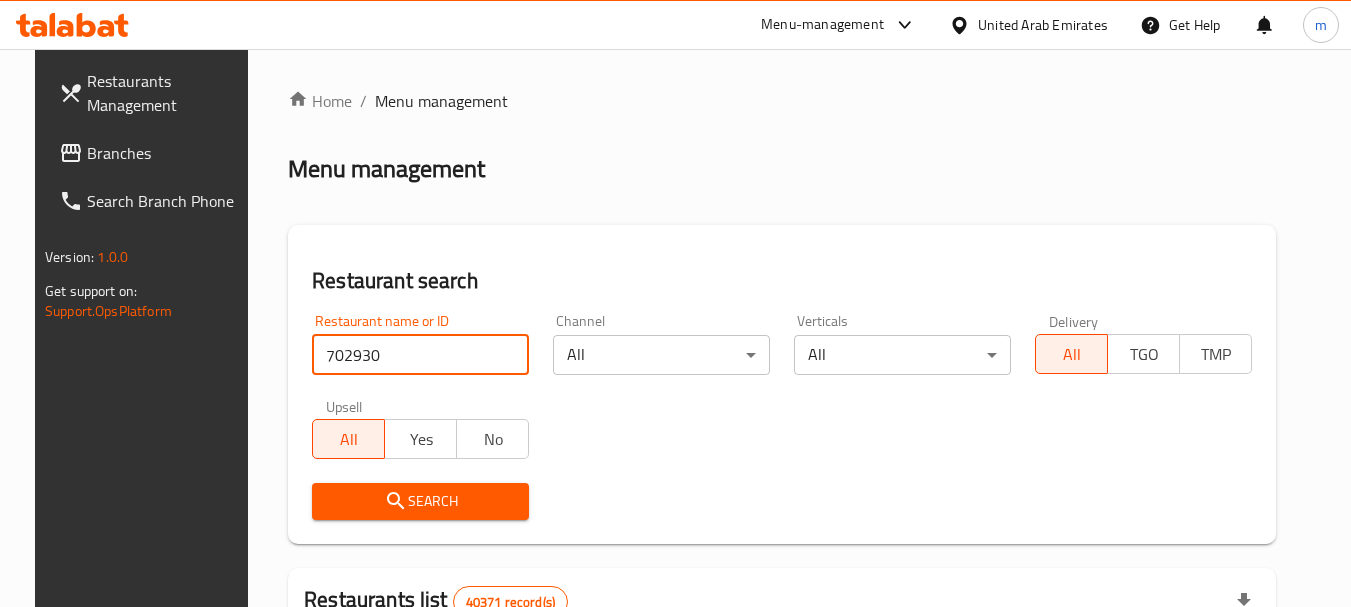 type on "702930" 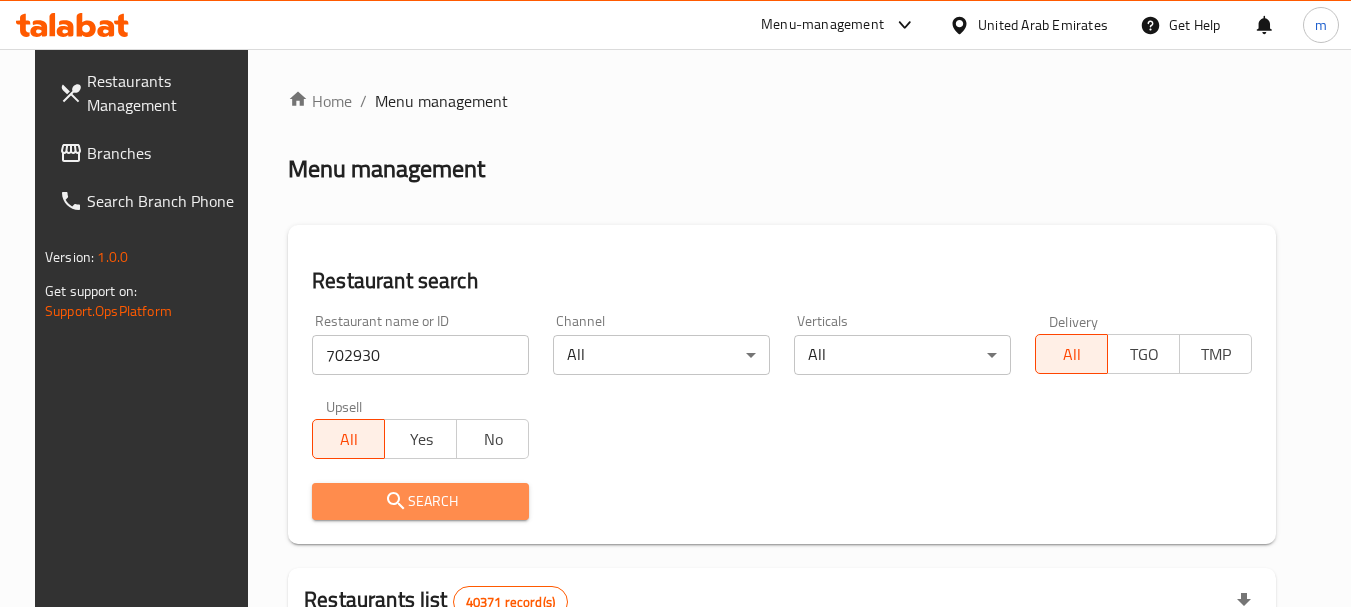 click on "Search" at bounding box center [420, 501] 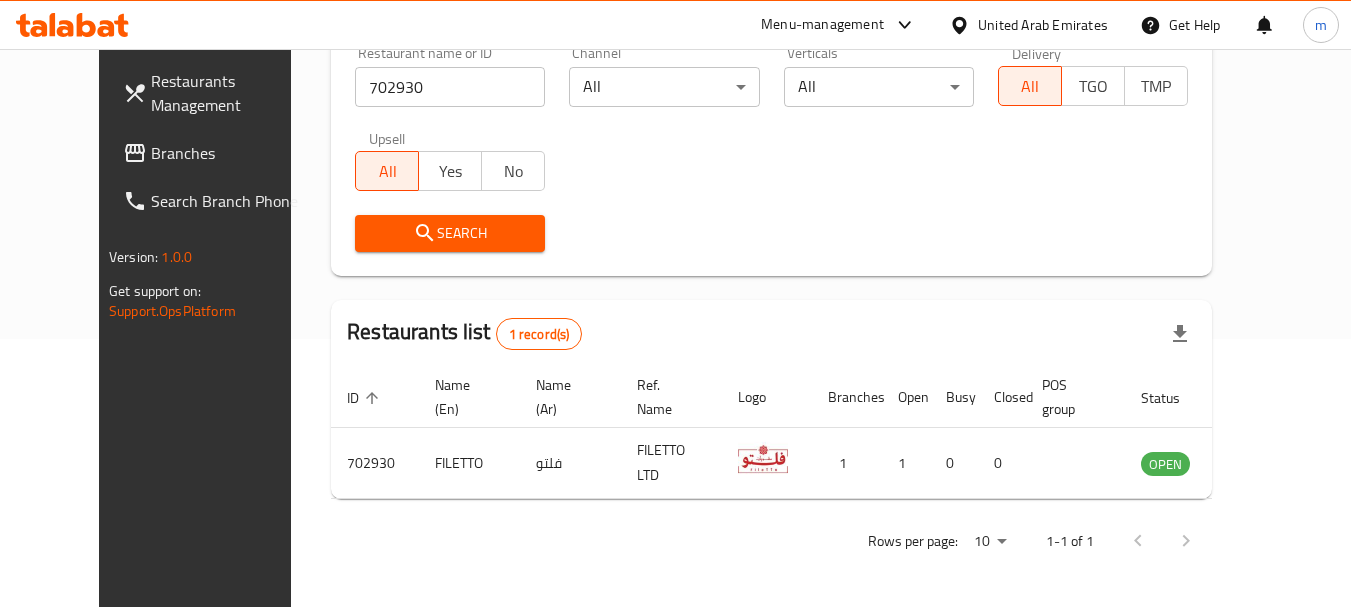 scroll, scrollTop: 268, scrollLeft: 0, axis: vertical 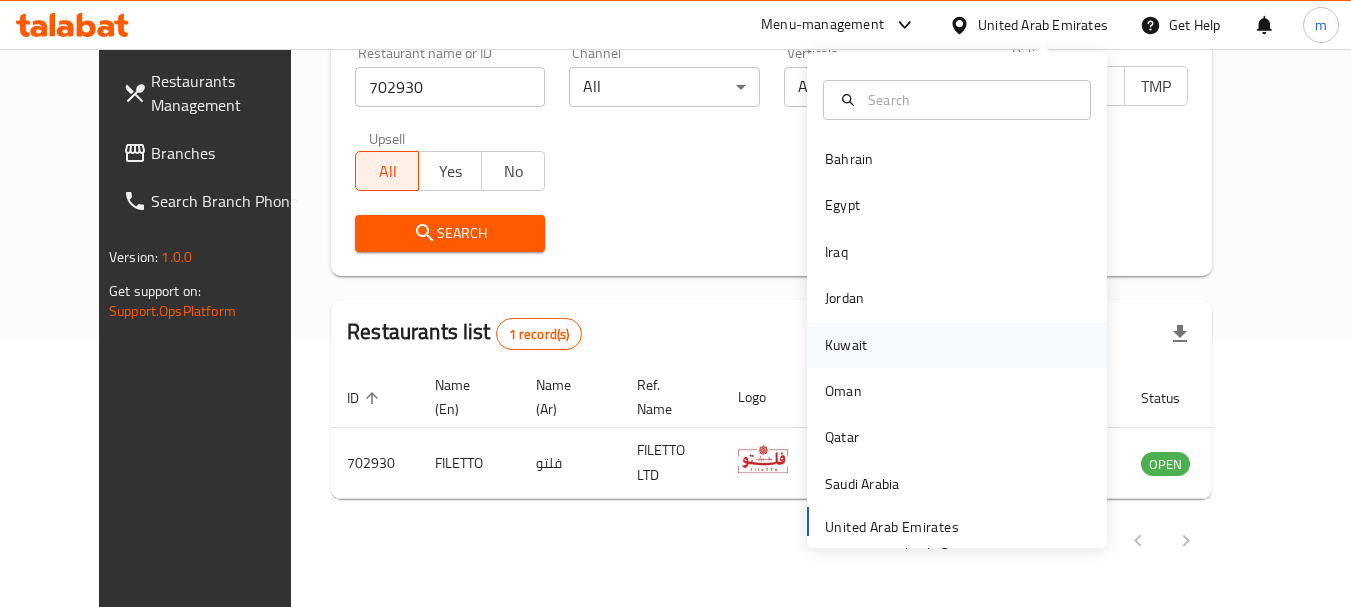 click on "Kuwait" at bounding box center [846, 345] 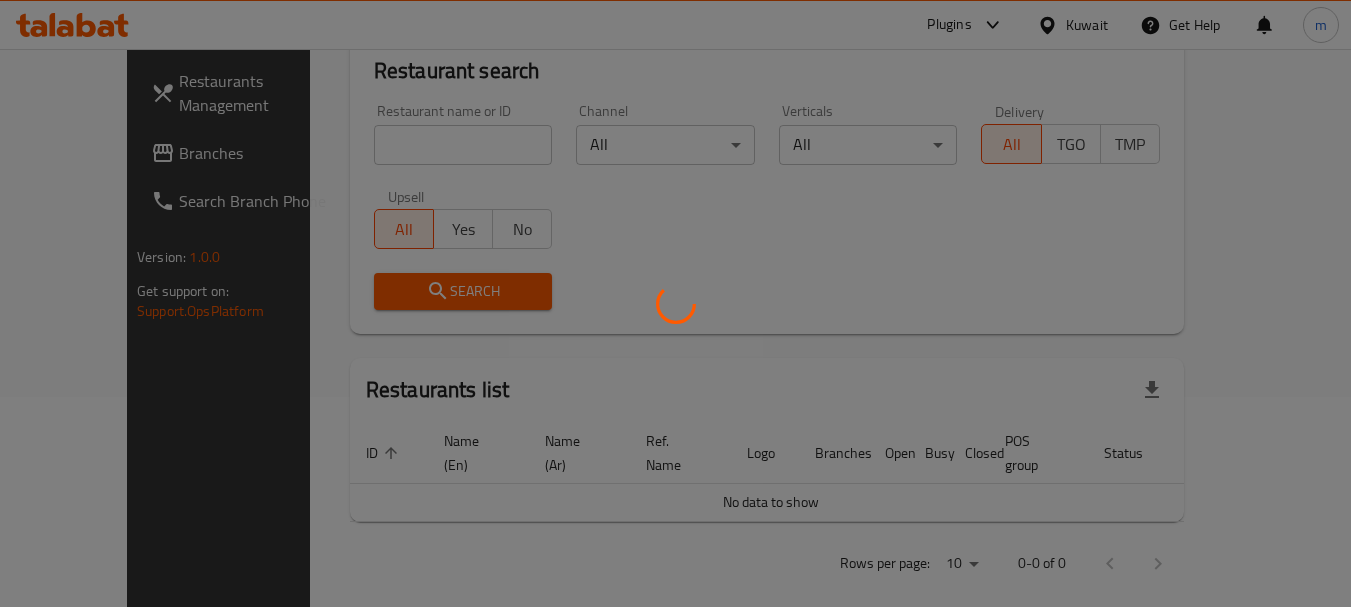 scroll, scrollTop: 268, scrollLeft: 0, axis: vertical 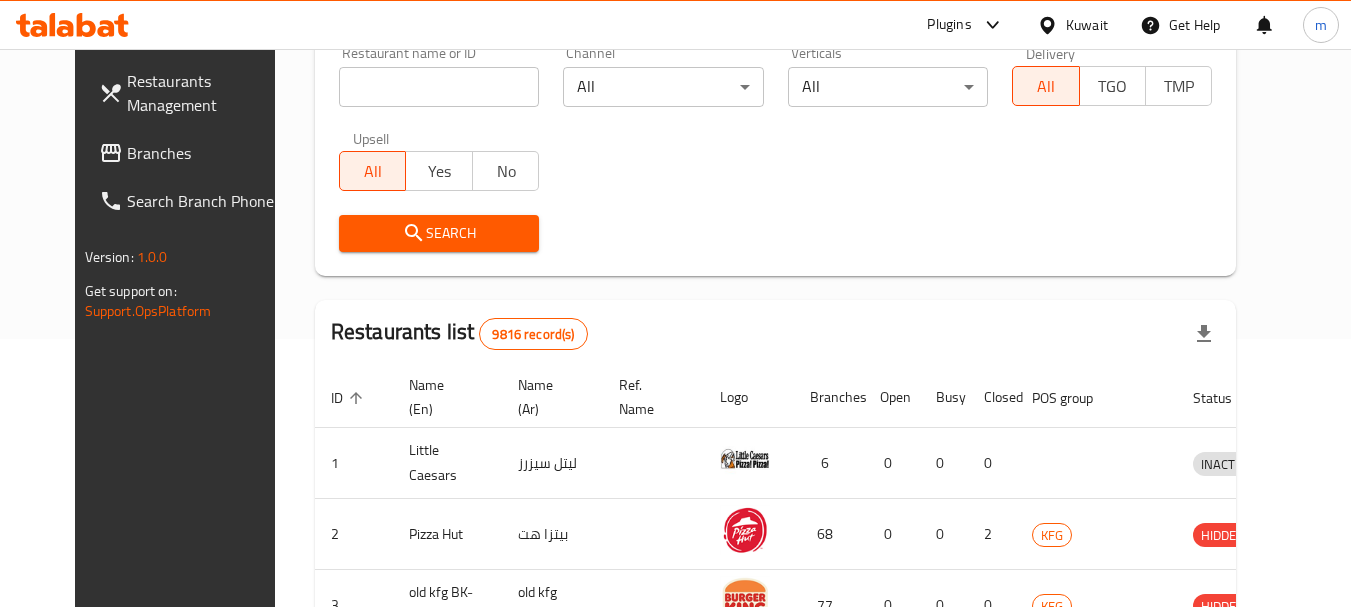 click on "Branches" at bounding box center (206, 153) 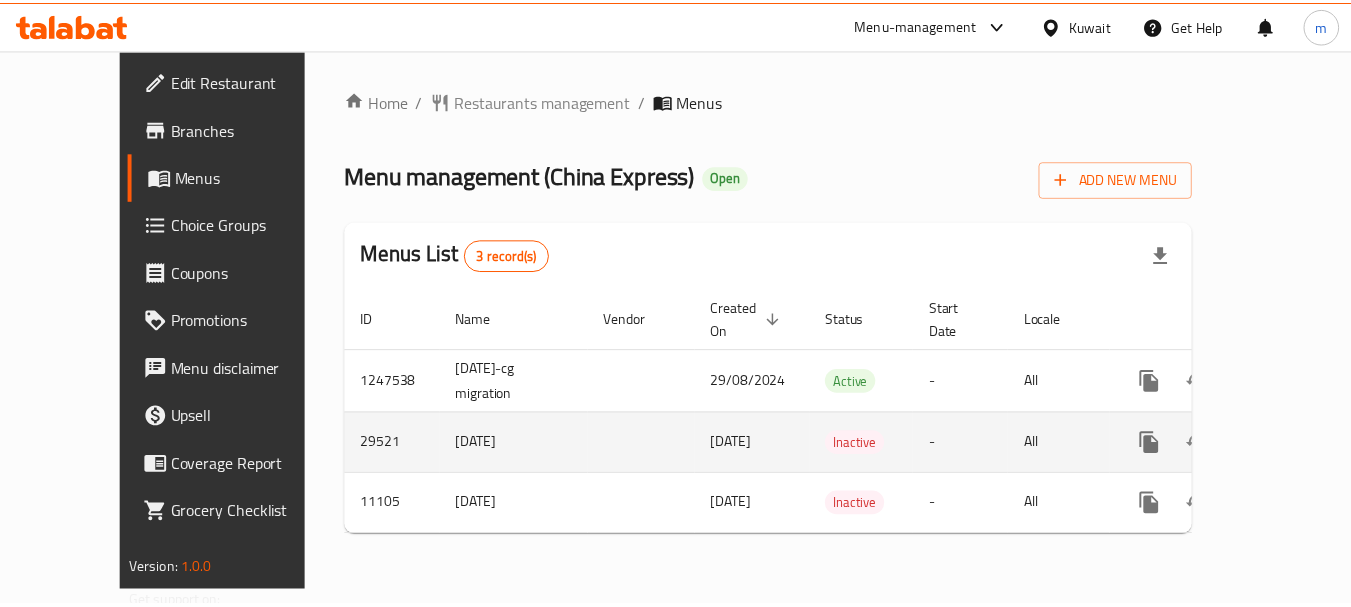 scroll, scrollTop: 0, scrollLeft: 0, axis: both 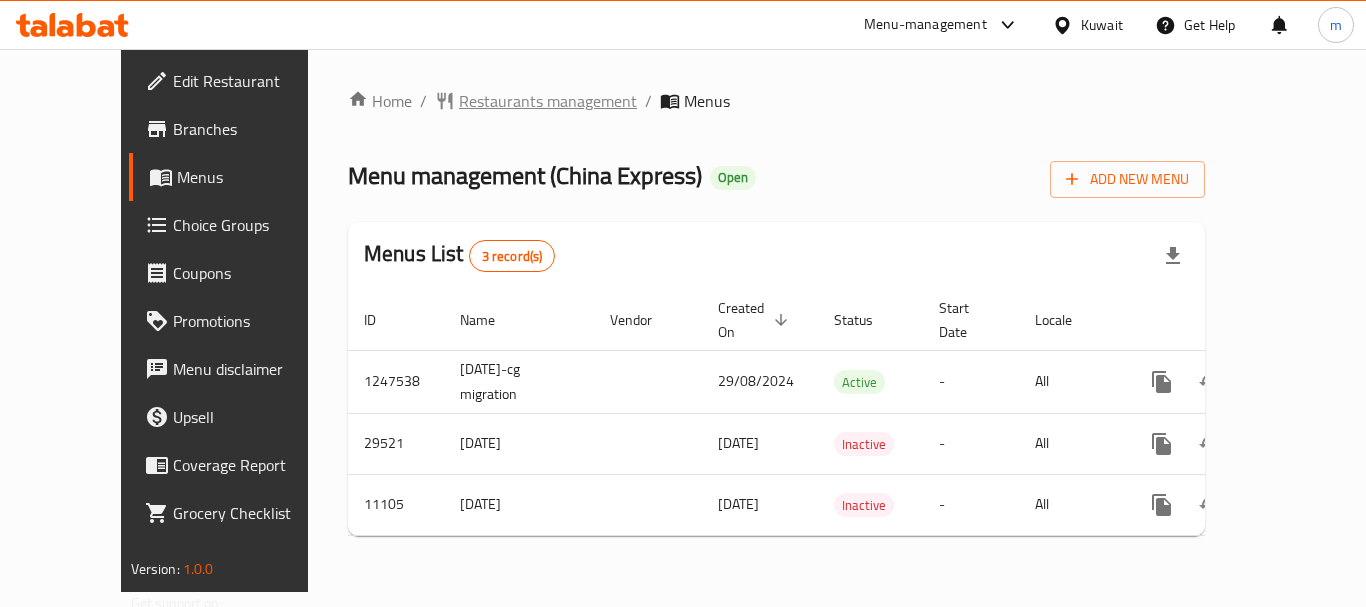 click on "Restaurants management" at bounding box center (548, 101) 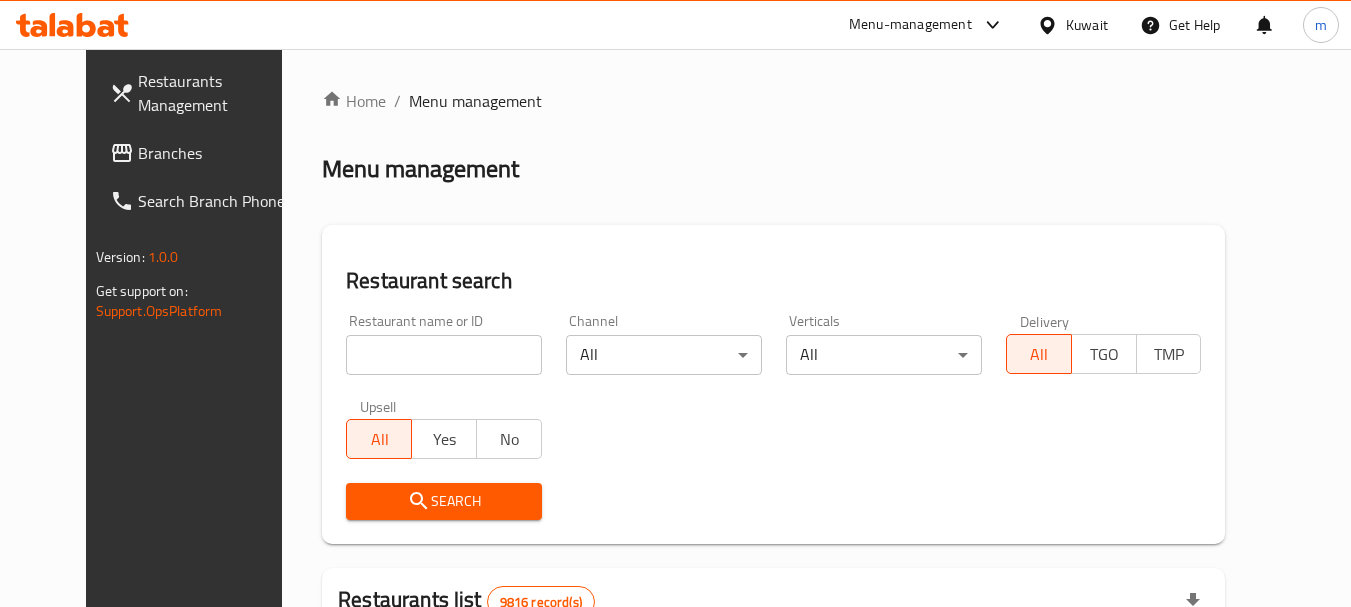 click on "Home / Menu management Menu management Restaurant search Restaurant name or ID Restaurant name or ID Channel All ​ Verticals All ​ Delivery All TGO TMP Upsell All Yes No   Search Restaurants list   9816 record(s) ID sorted ascending Name (En) Name (Ar) Ref. Name Logo Branches Open Busy Closed POS group Status Action 1 Little Caesars  ليتل سيزرز 6 0 0 0 INACTIVE 2 Pizza Hut بيتزا هت 68 0 0 2 KFG HIDDEN 3 old kfg BK-3 old kfg BK-3 77 0 0 0 KFG HIDDEN 4 Hardee's هارديز 58 51 0 0 Americana-Digital OPEN 5 Chicken Tikka دجاج تكا 15 12 0 0 OPEN 6 KFC كنتاكى 69 61 0 0 Americana-Digital OPEN 7 Dairy Queen ديري كوين 0 0 0 0 OPEN 8 Mais Alghanim ميس الغانم 11 10 1 0 OCIMS OPEN 9 Maki ماكي 2 2 0 0 OPEN 10 Rose PATISSERIE روز للمعجنات 1 1 0 0 OPEN Rows per page: 10 1-10 of 9816" at bounding box center [773, 692] 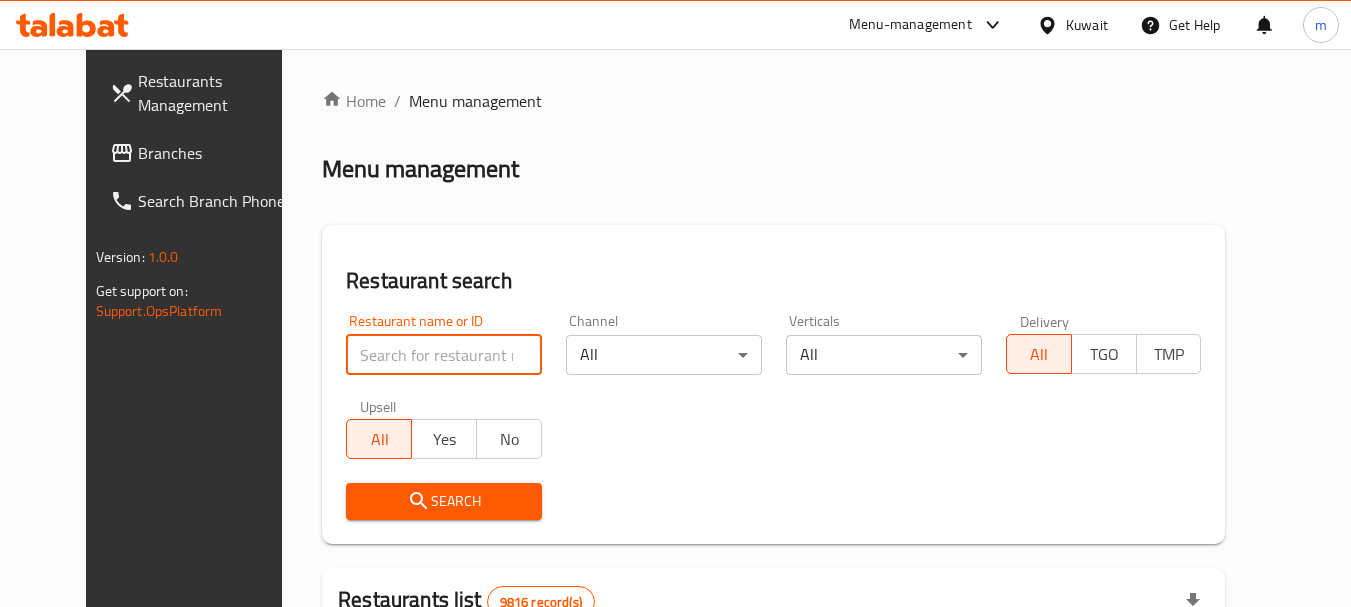 click at bounding box center (444, 355) 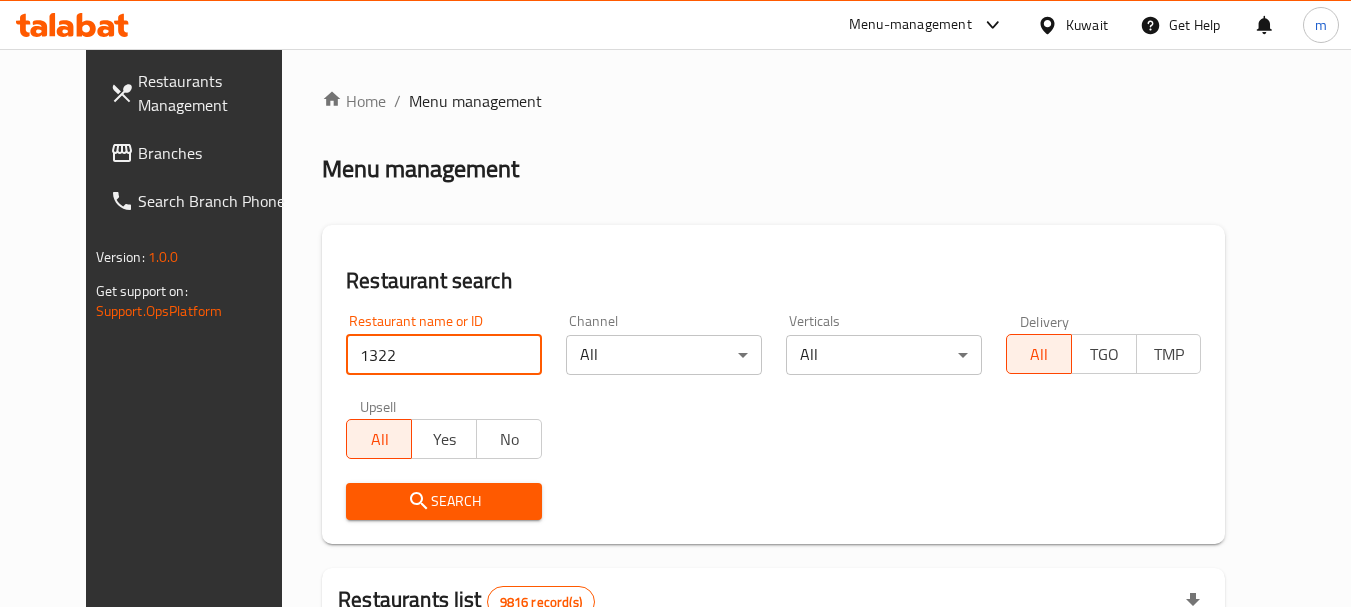 type on "1322" 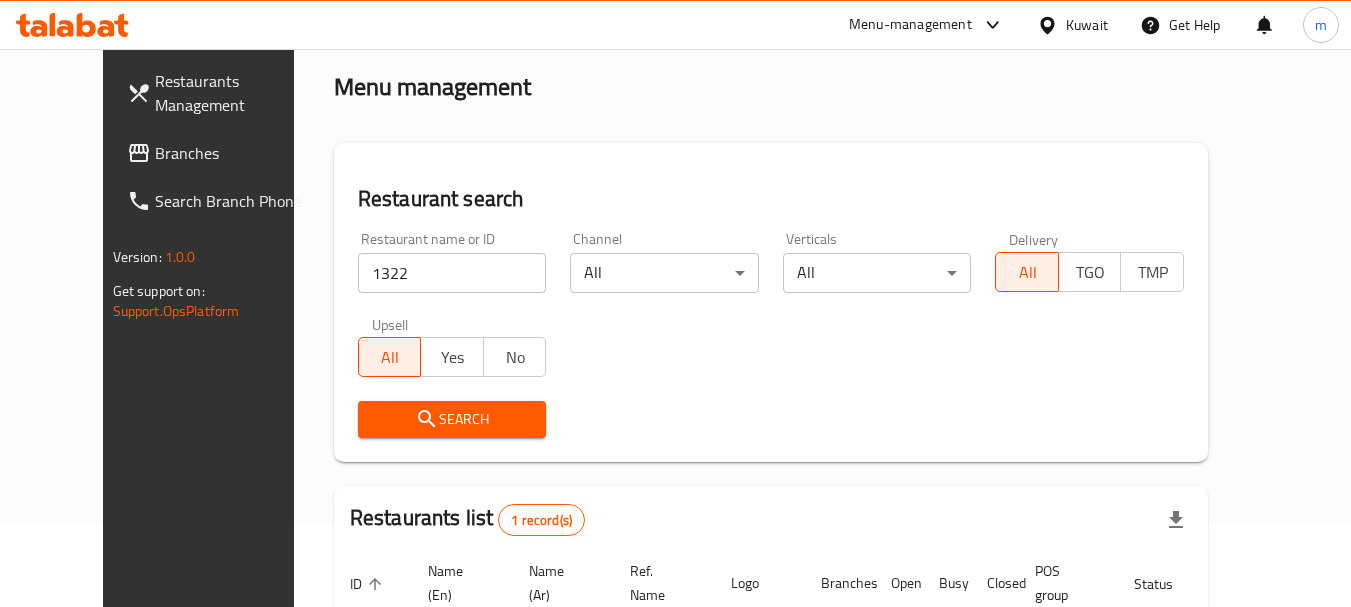 scroll, scrollTop: 268, scrollLeft: 0, axis: vertical 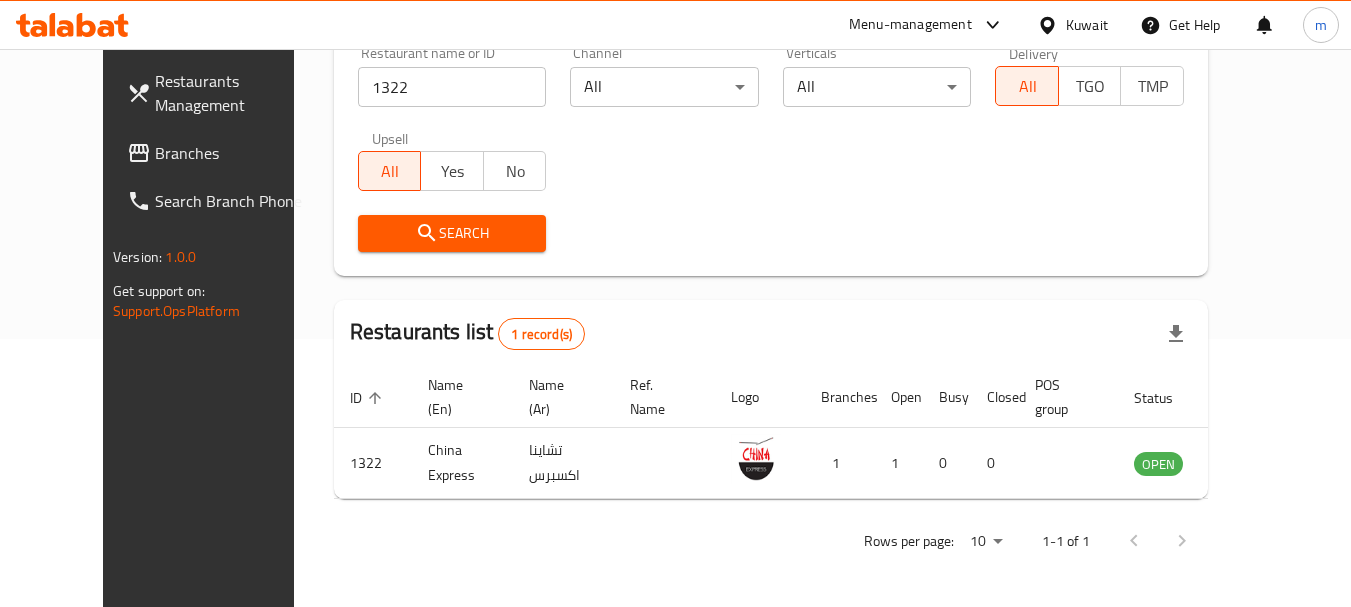 click on "Kuwait" at bounding box center [1087, 25] 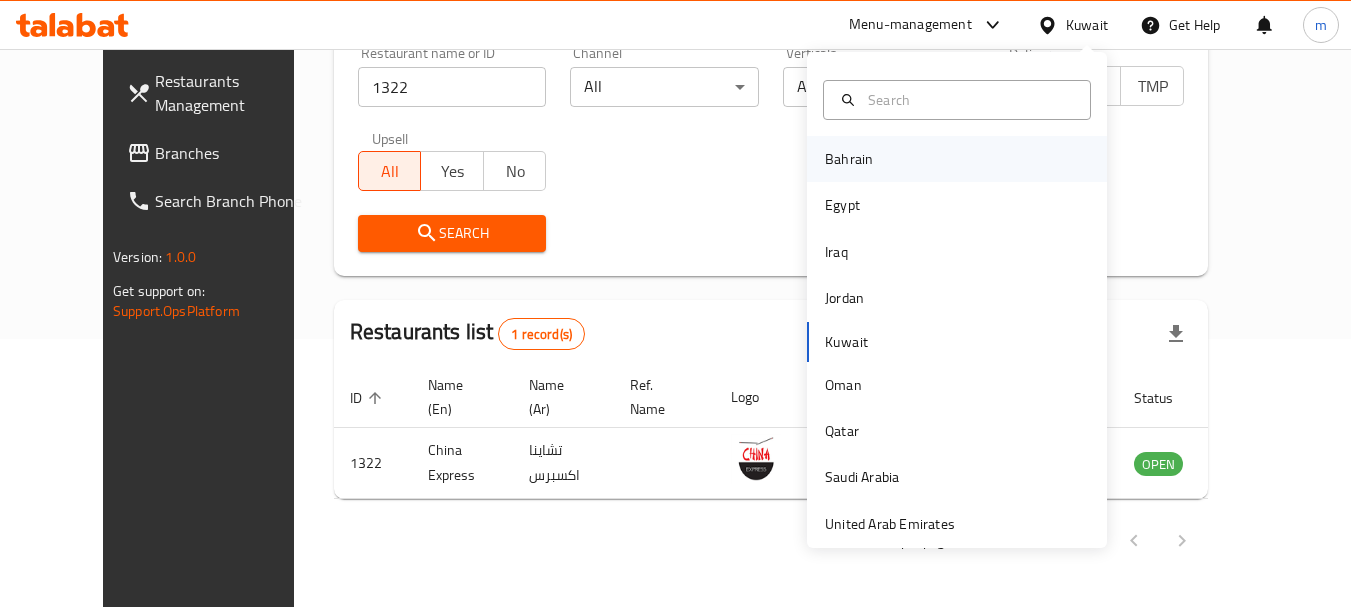 click on "Bahrain" at bounding box center [849, 159] 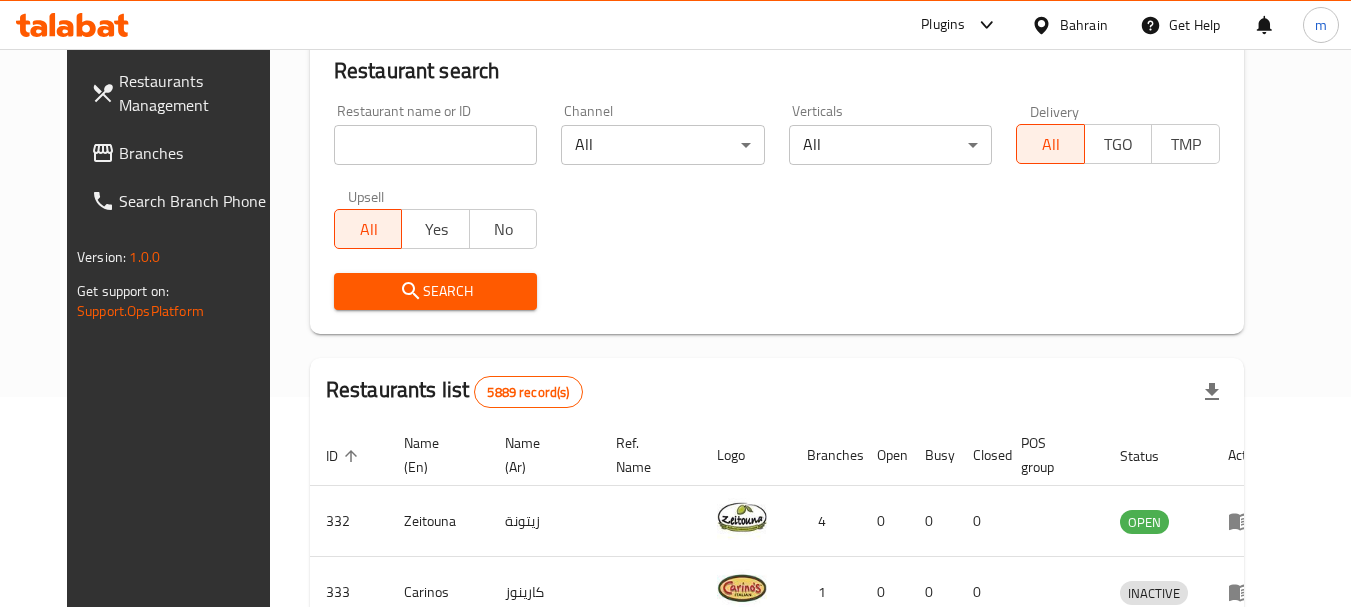 scroll, scrollTop: 268, scrollLeft: 0, axis: vertical 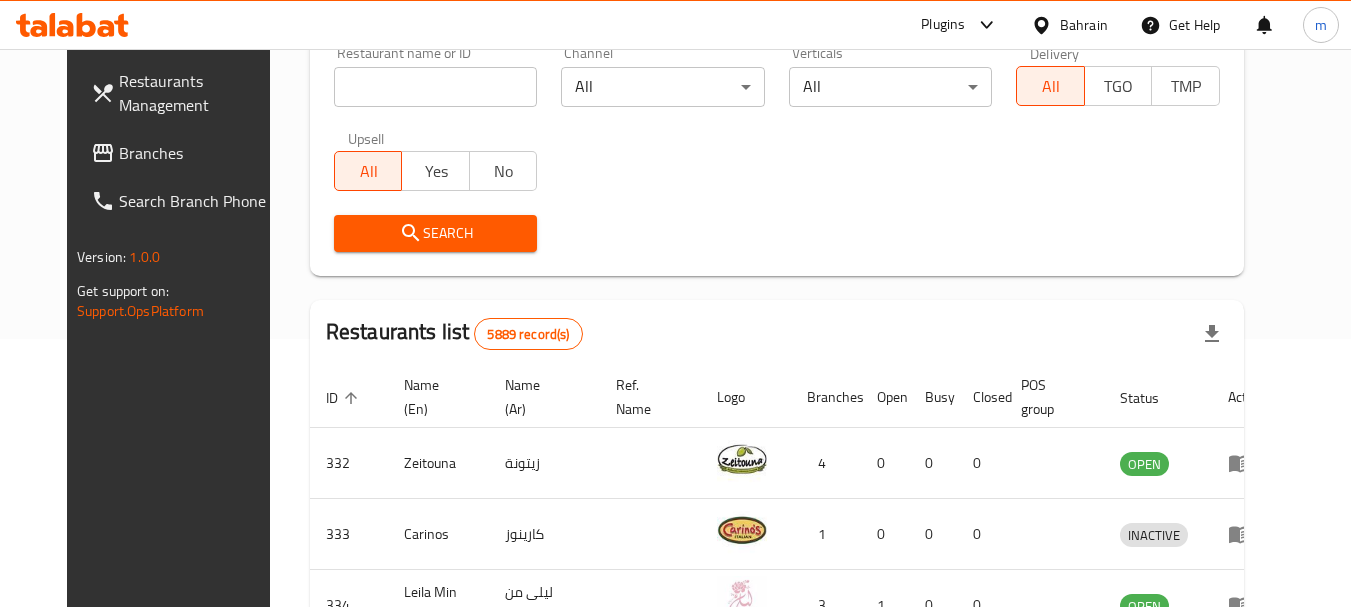 click on "Branches" at bounding box center [198, 153] 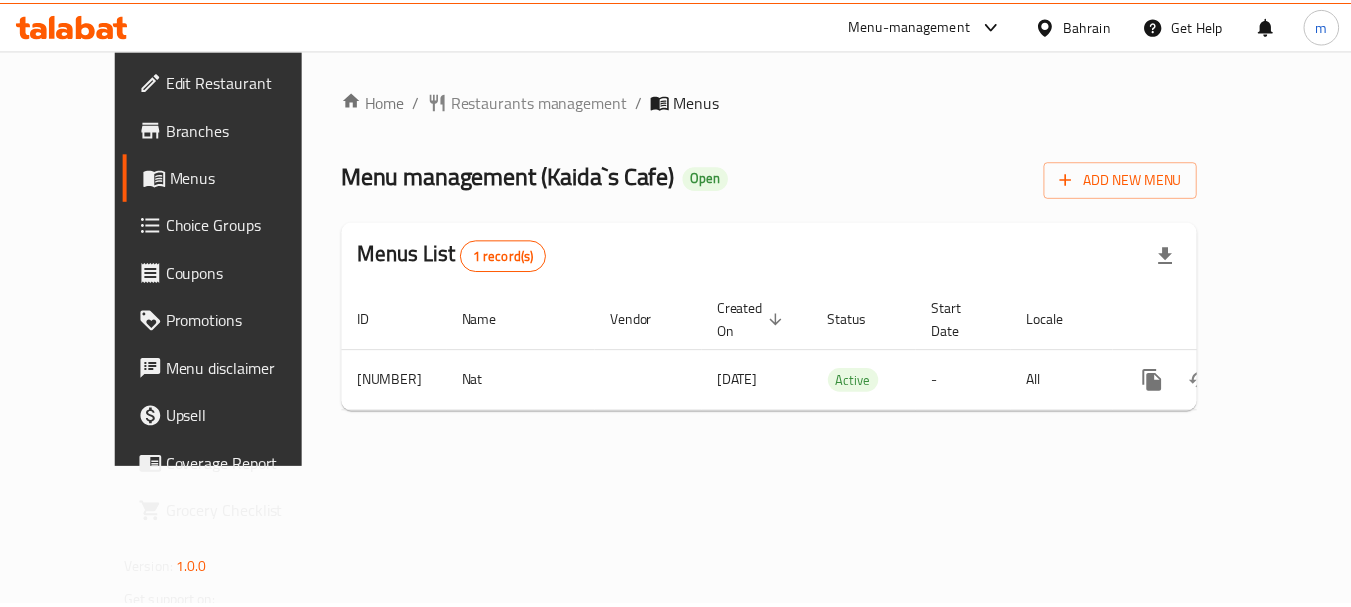 scroll, scrollTop: 0, scrollLeft: 0, axis: both 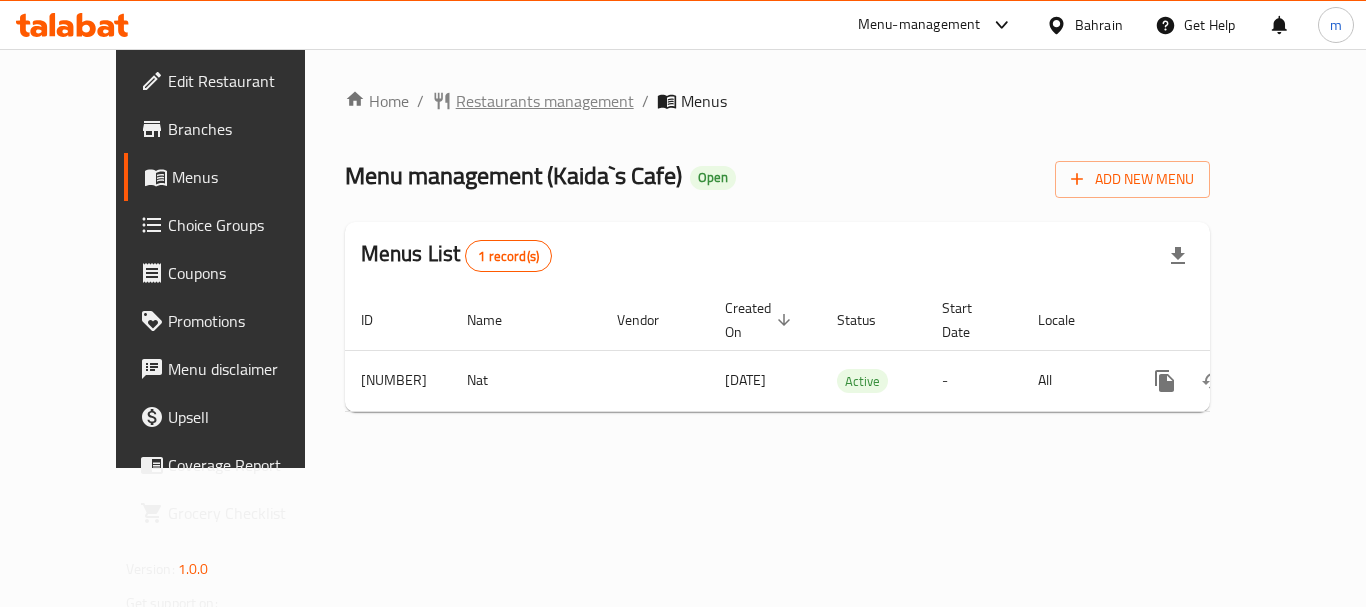 click on "Restaurants management" at bounding box center (545, 101) 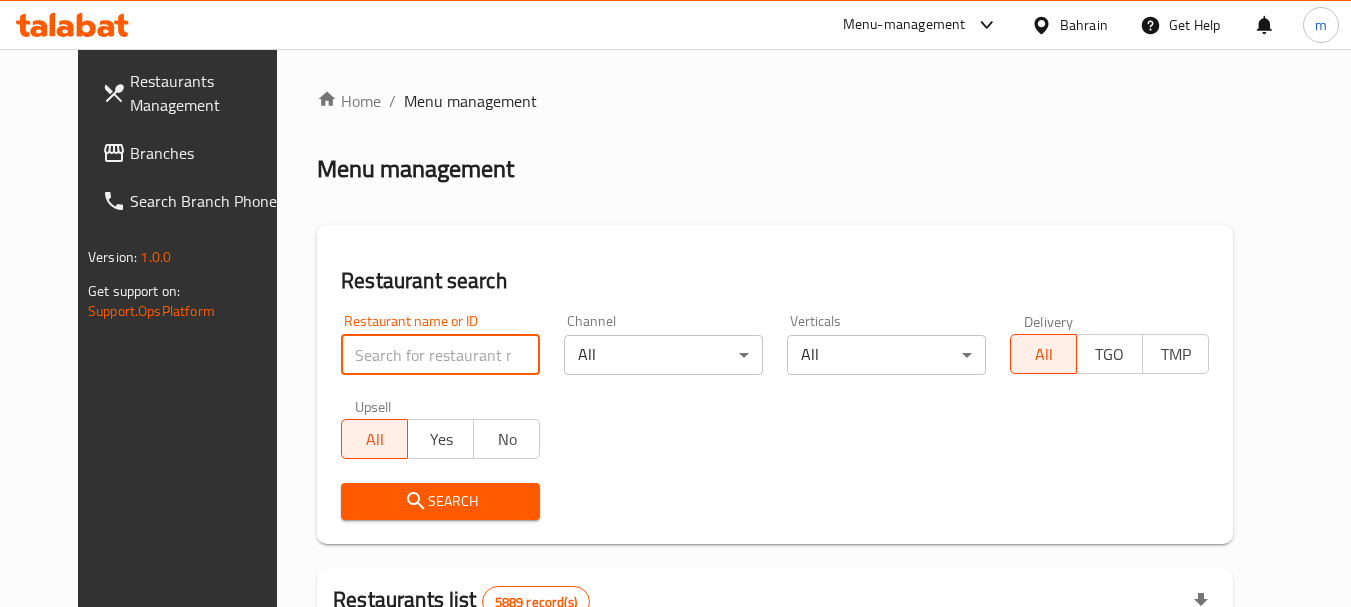click at bounding box center [440, 355] 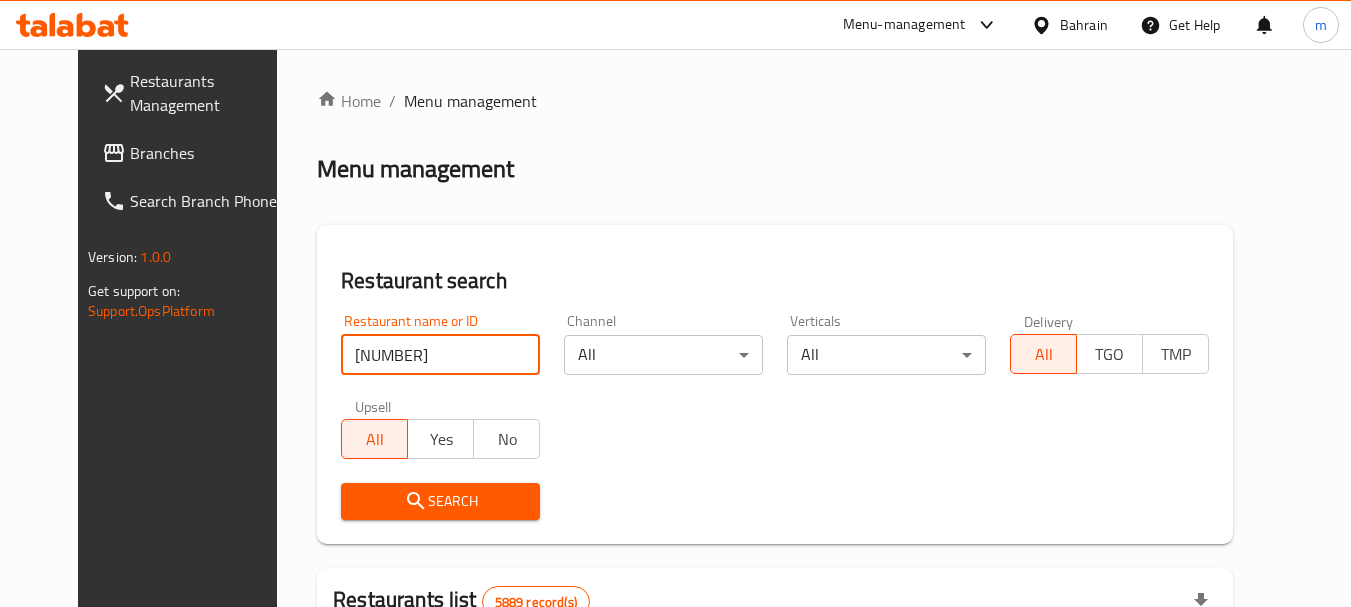 type on "689877" 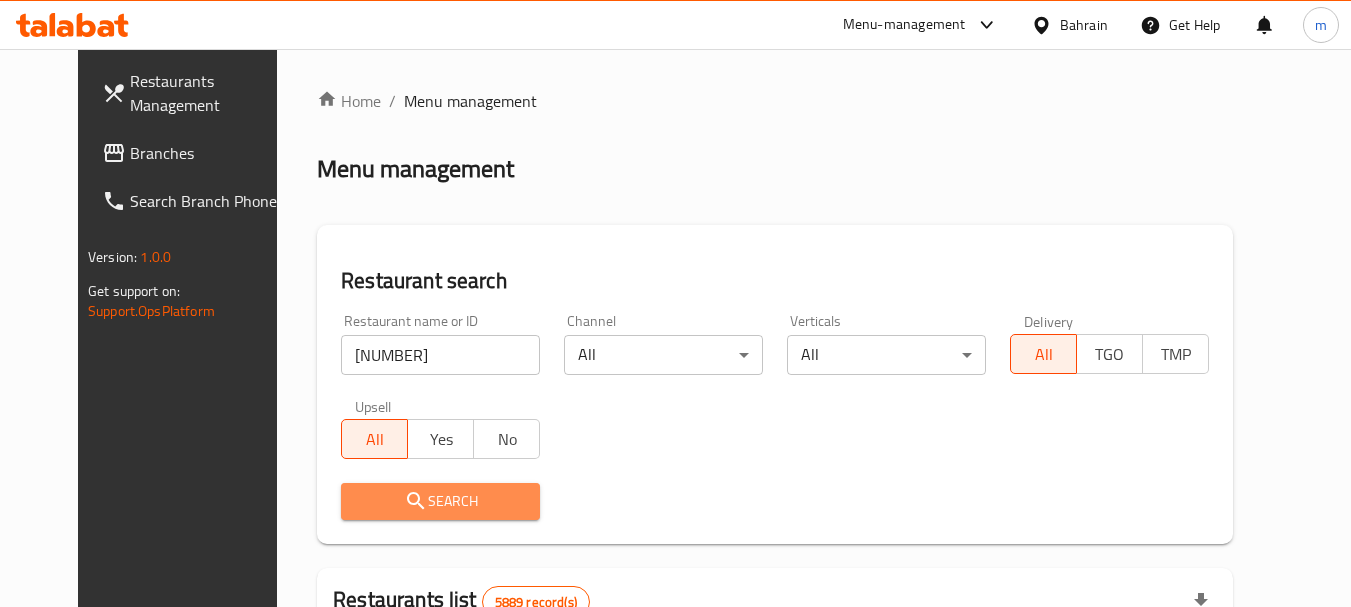 click 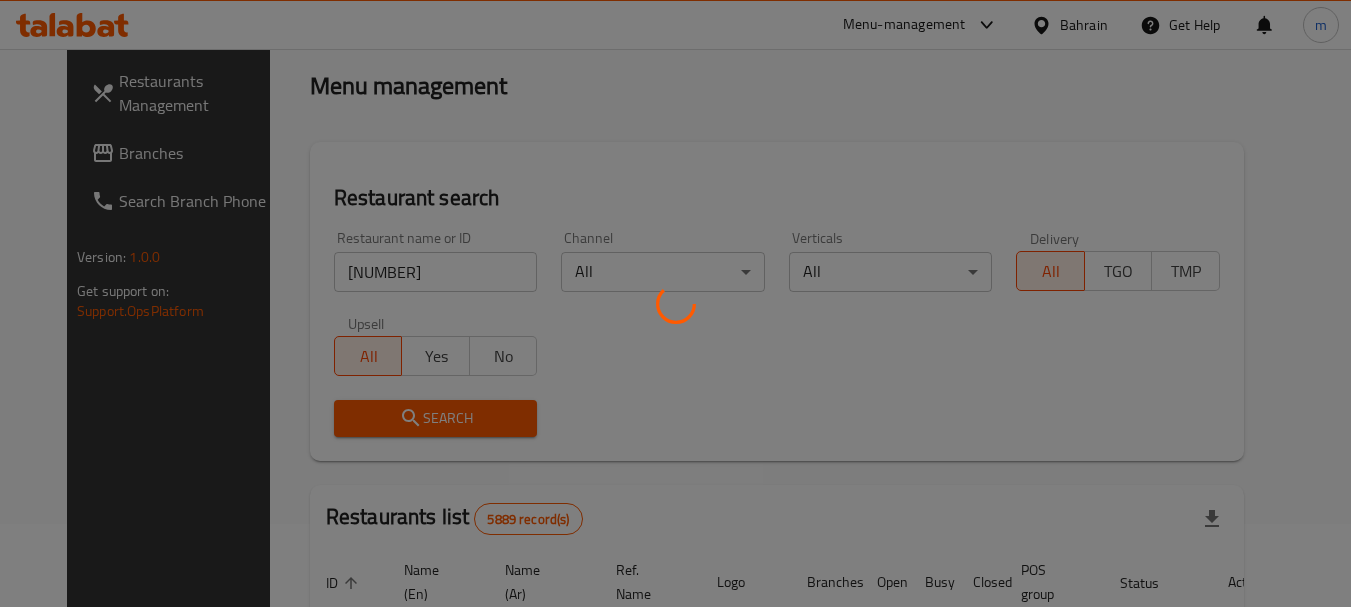 scroll, scrollTop: 268, scrollLeft: 0, axis: vertical 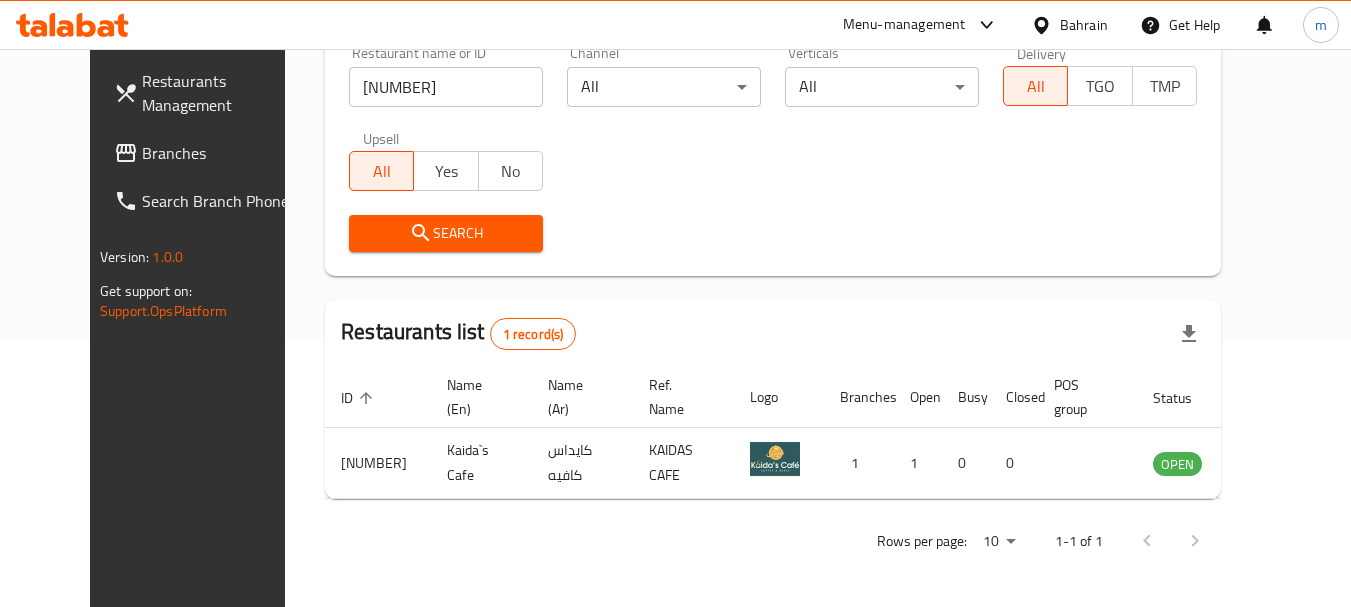 click at bounding box center (1045, 25) 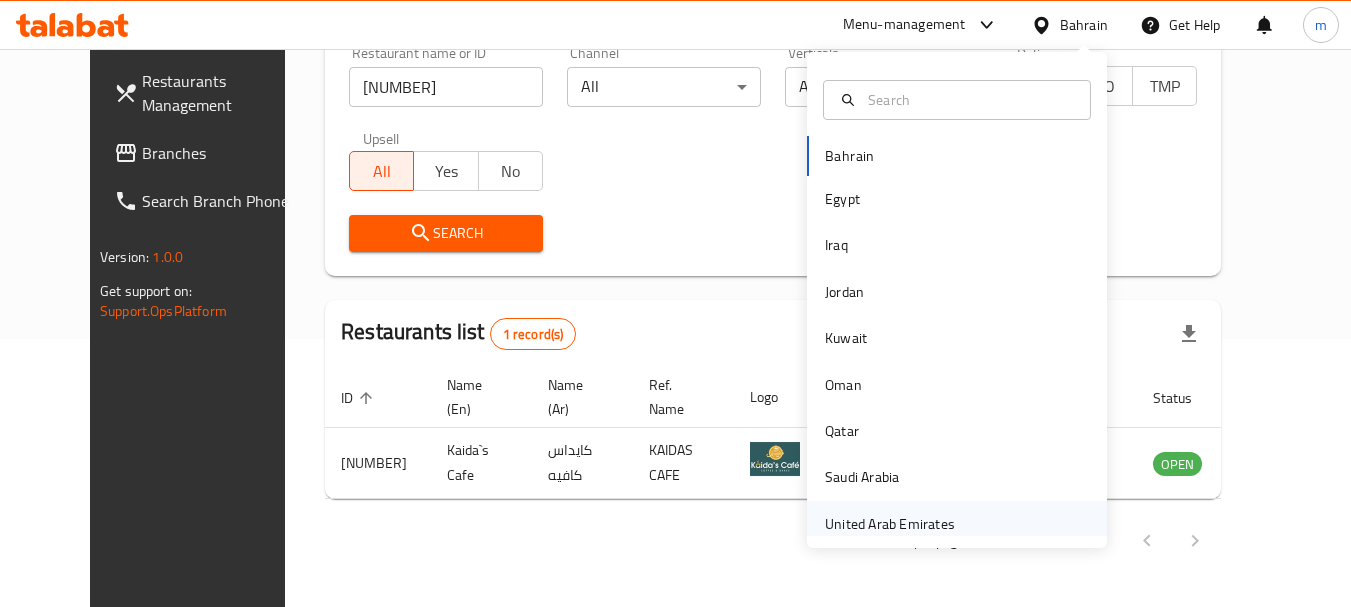 click on "United Arab Emirates" at bounding box center [890, 524] 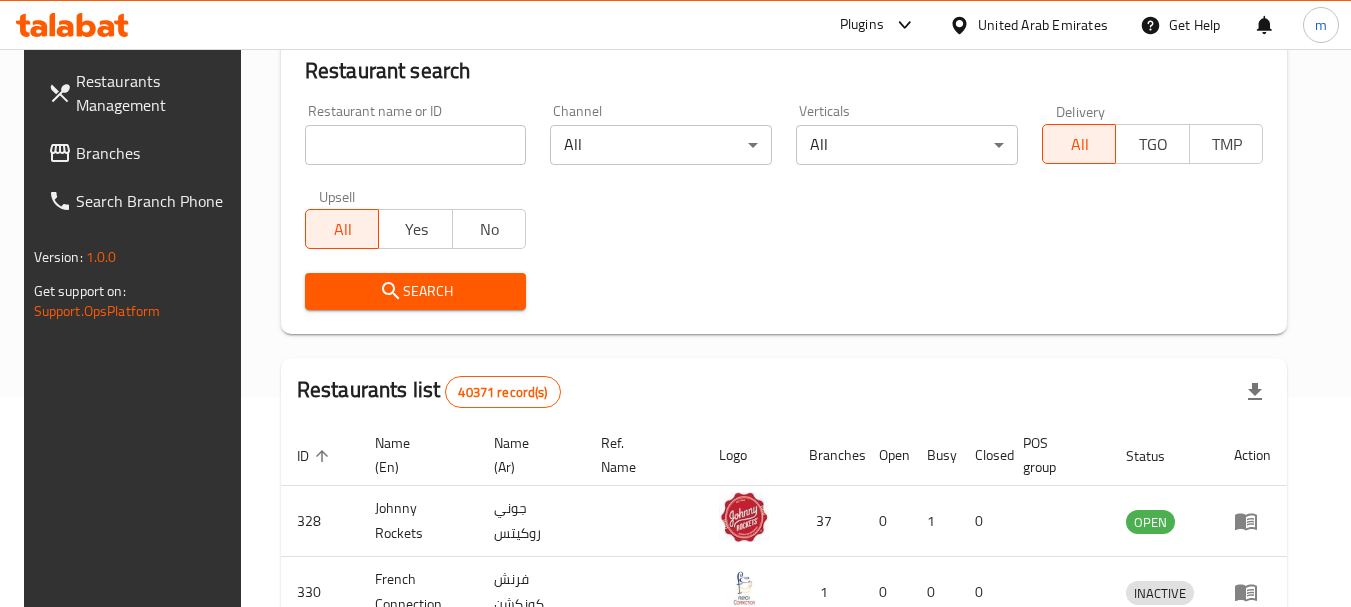 scroll, scrollTop: 268, scrollLeft: 0, axis: vertical 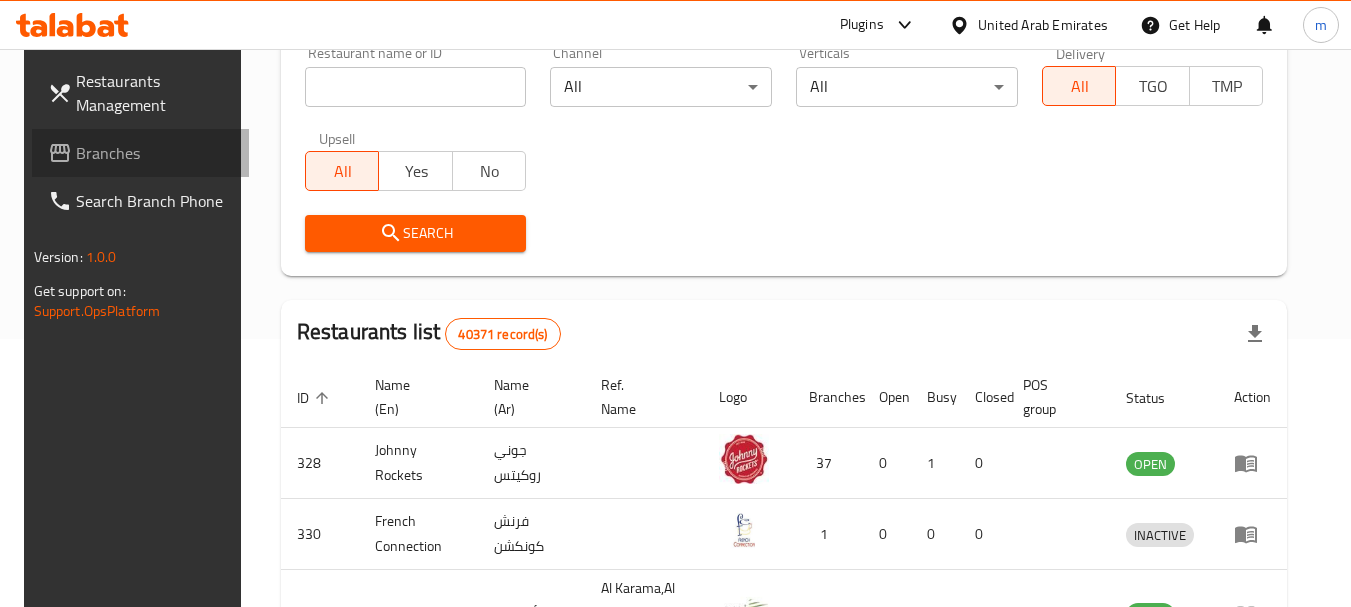 click on "Branches" at bounding box center [155, 153] 